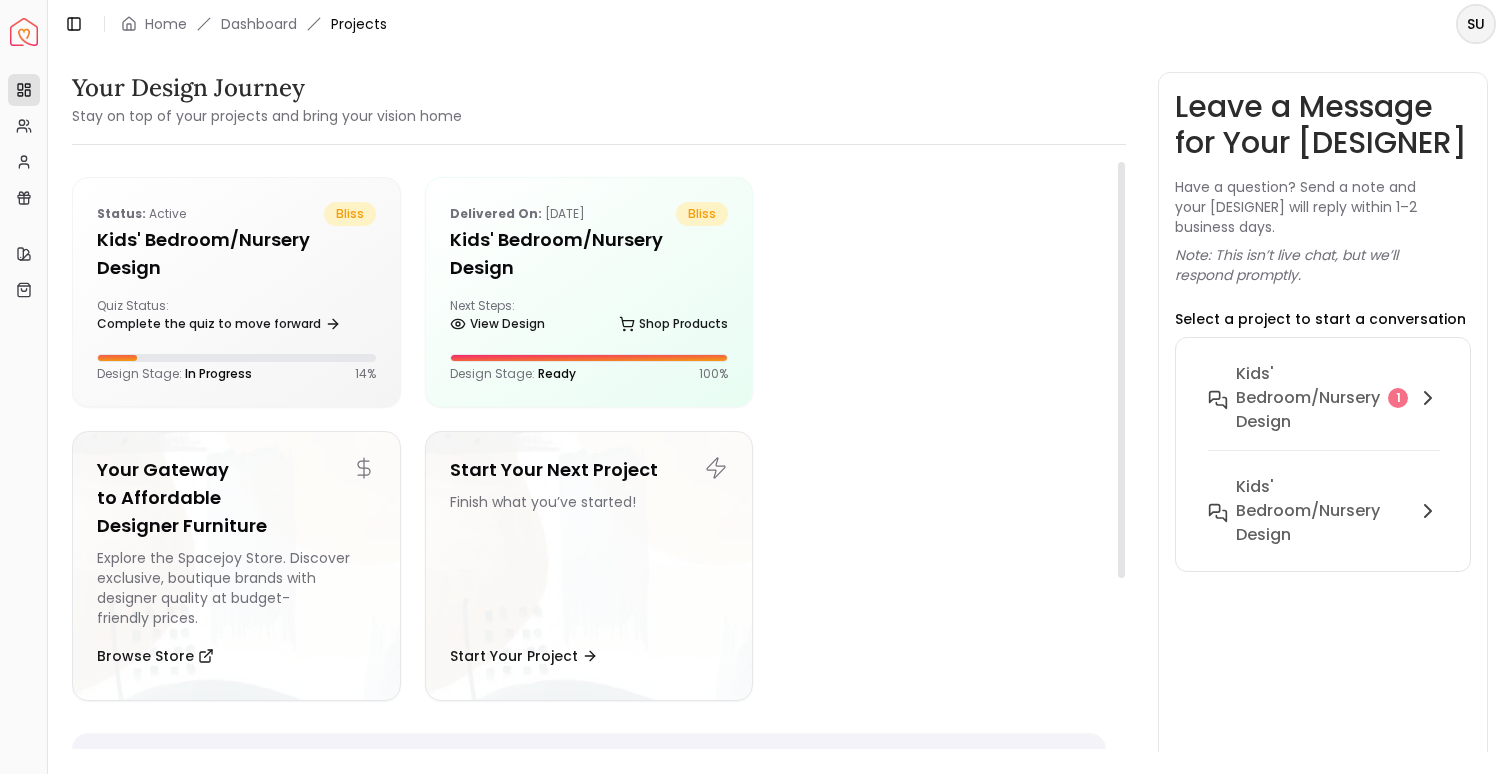 scroll, scrollTop: 0, scrollLeft: 0, axis: both 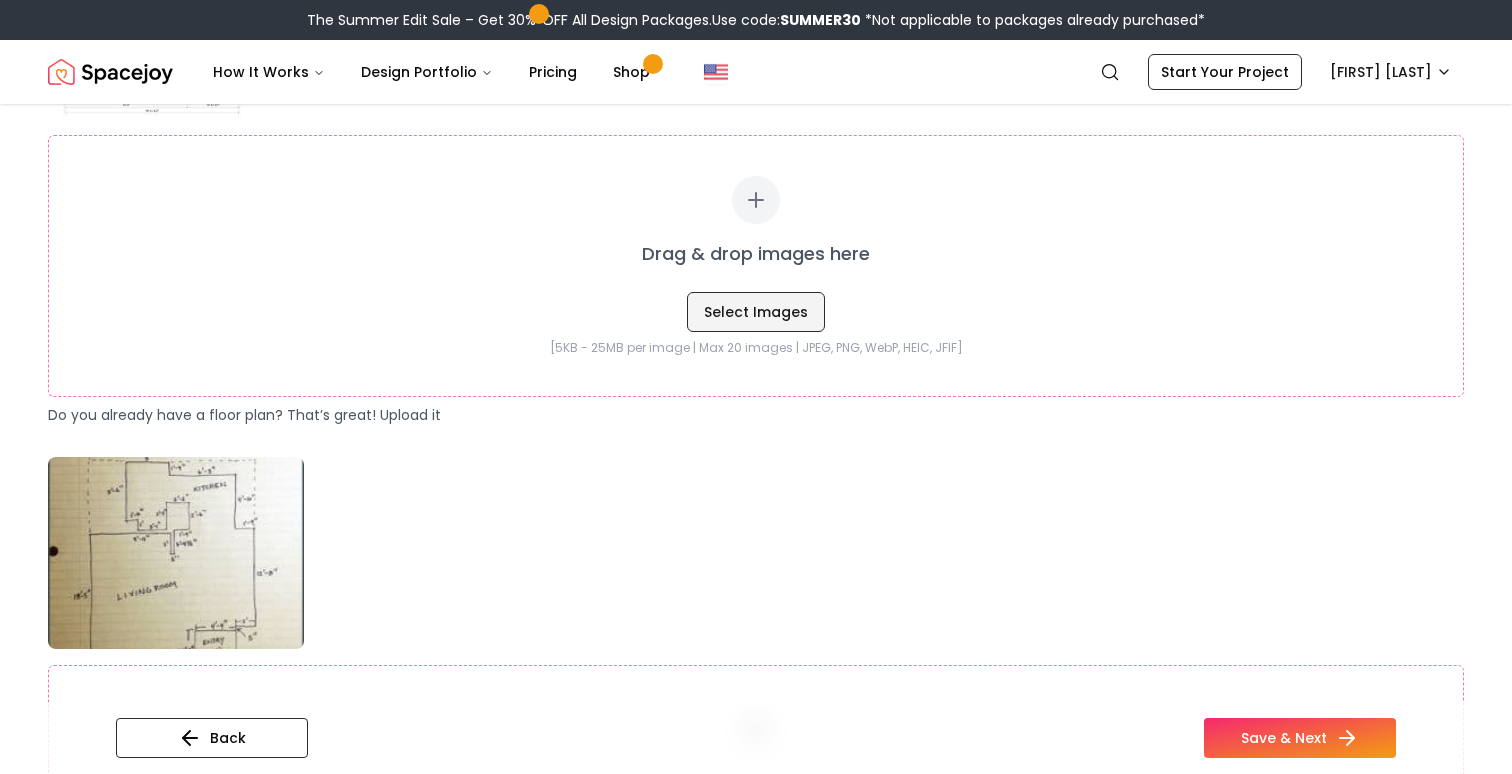 click on "Select Images" at bounding box center (756, 312) 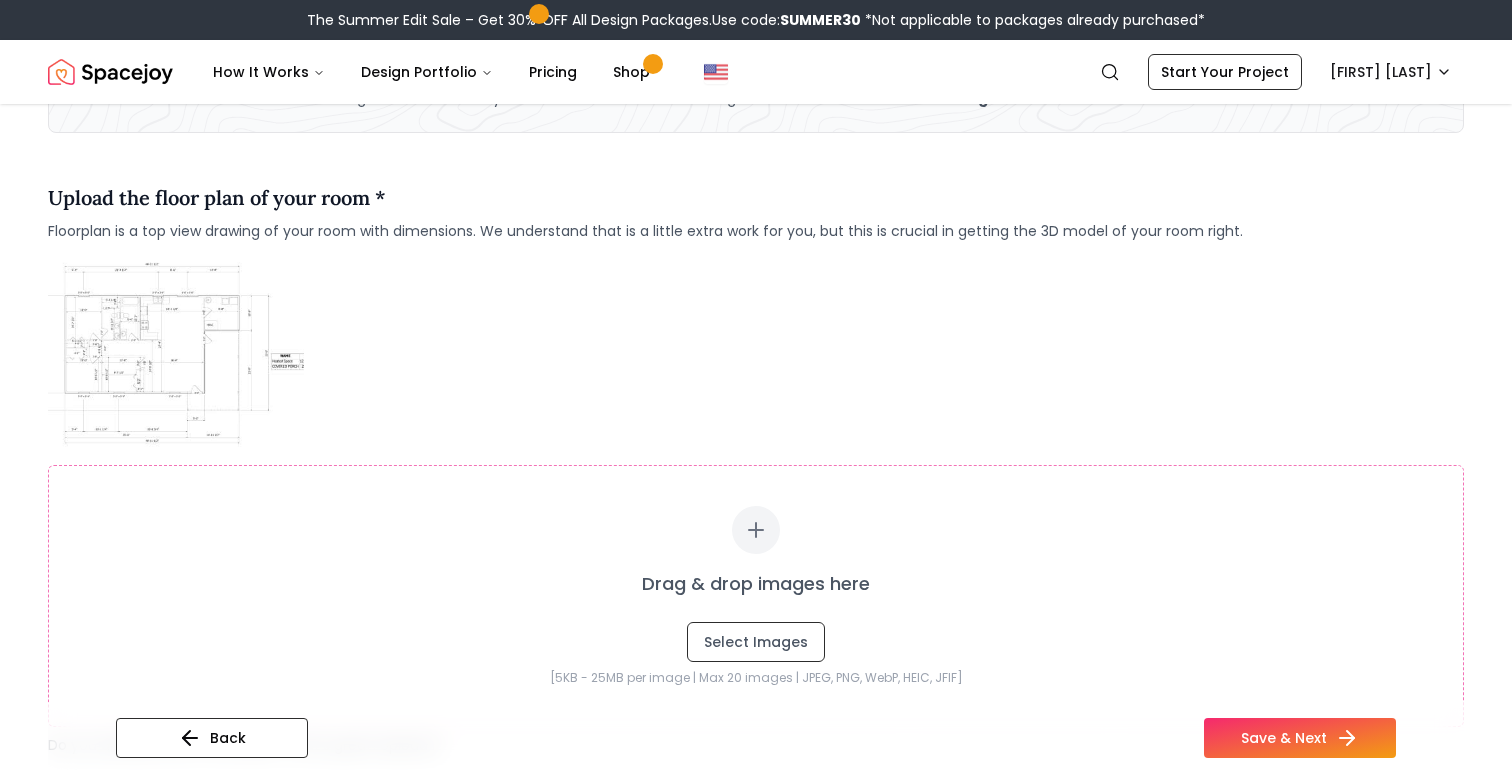 scroll, scrollTop: 0, scrollLeft: 0, axis: both 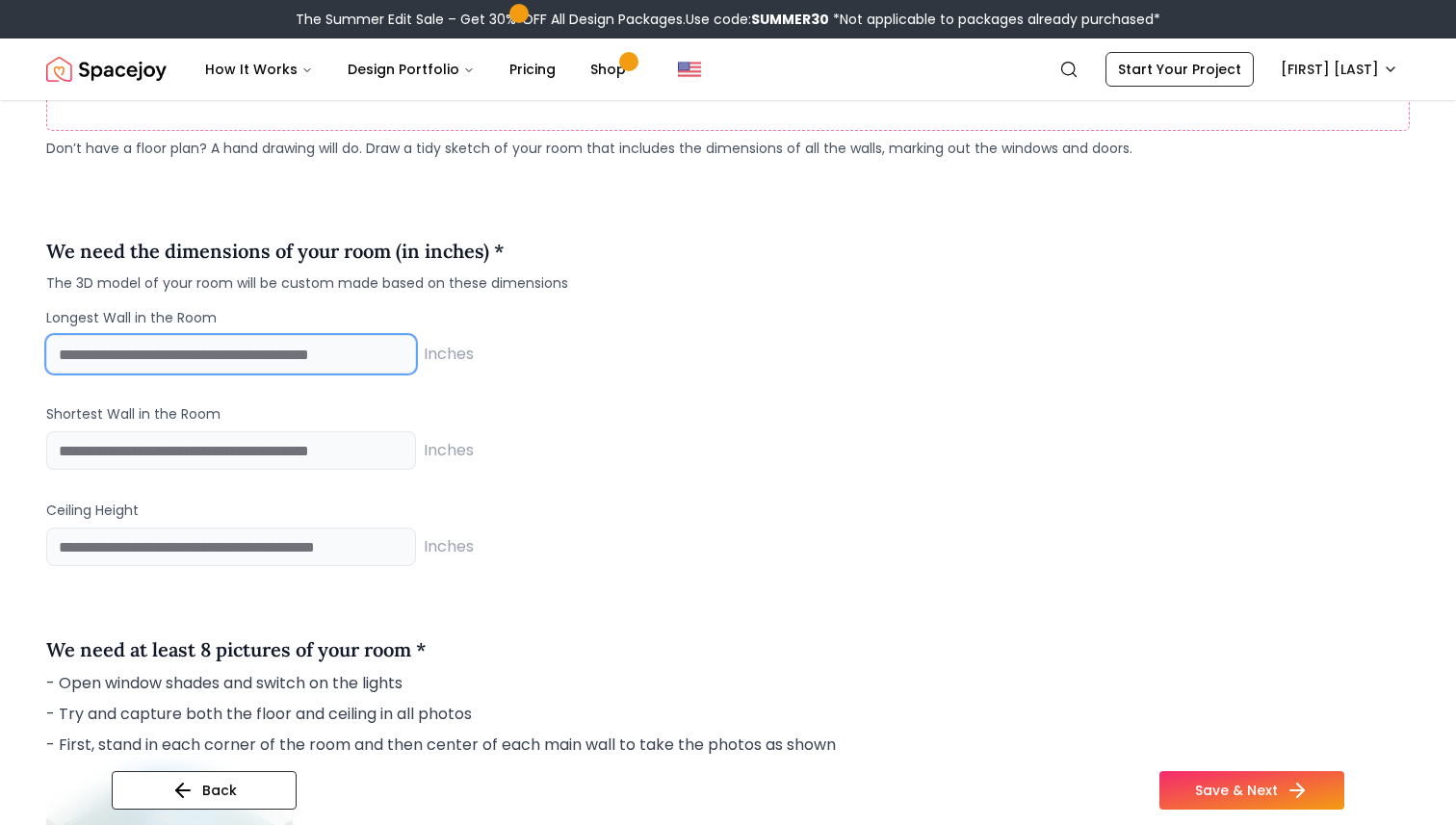 click at bounding box center [231, 354] 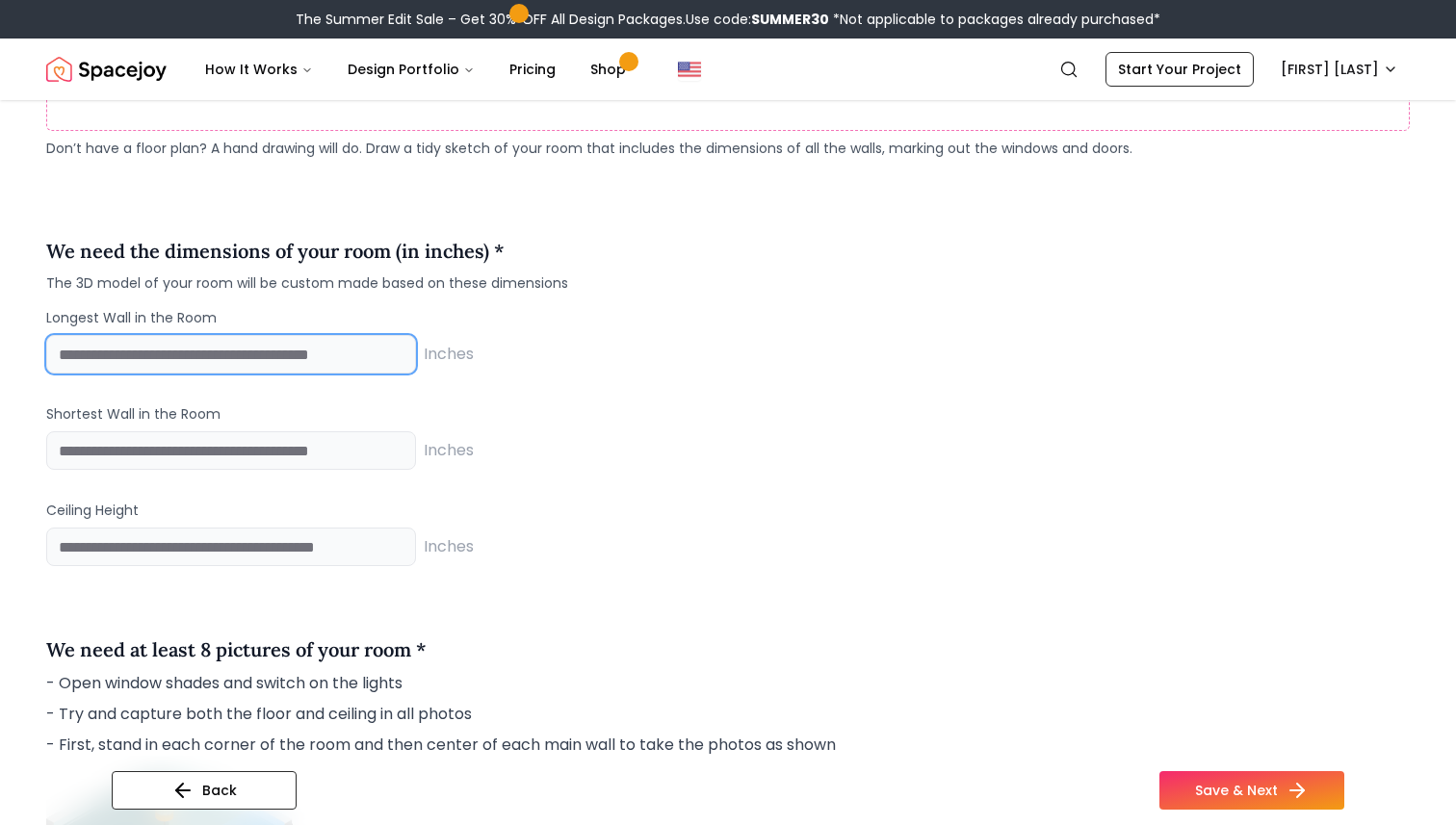 click on "**" at bounding box center (231, 354) 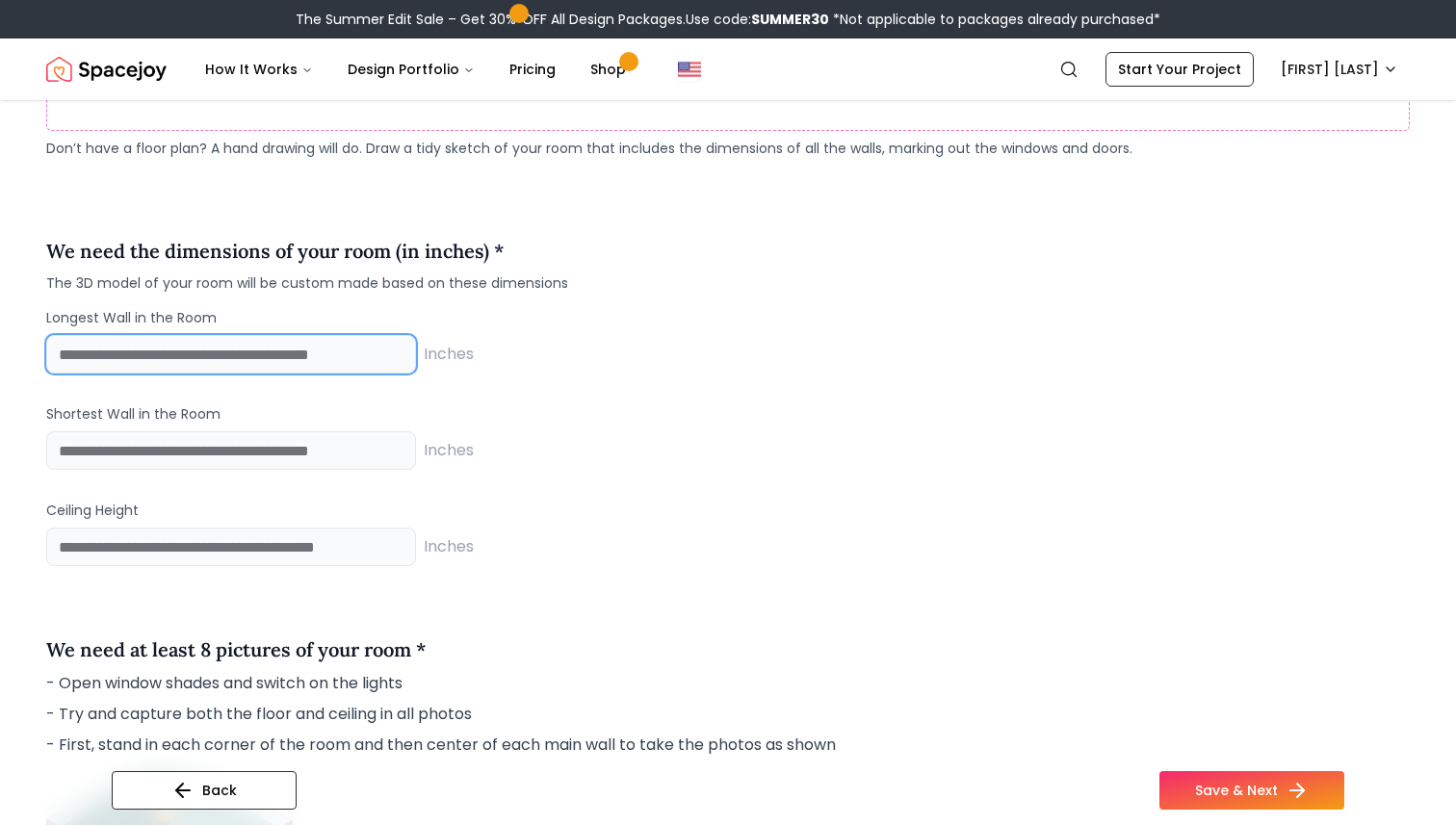 click on "*" at bounding box center (231, 354) 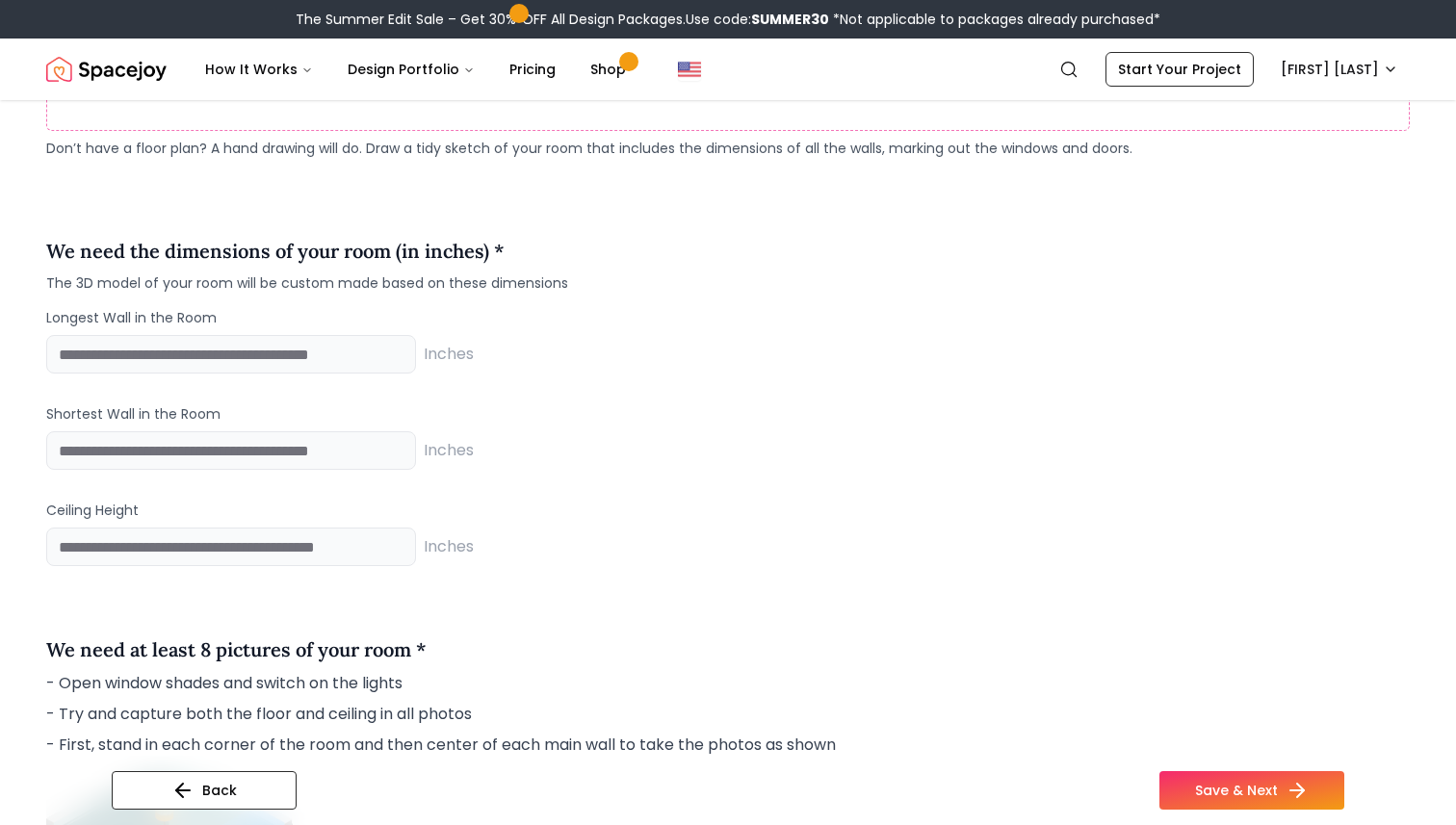 click on "We need the dimensions of your room (in inches) * The 3D model of your room will be custom made based on these dimensions" at bounding box center [728, 265] 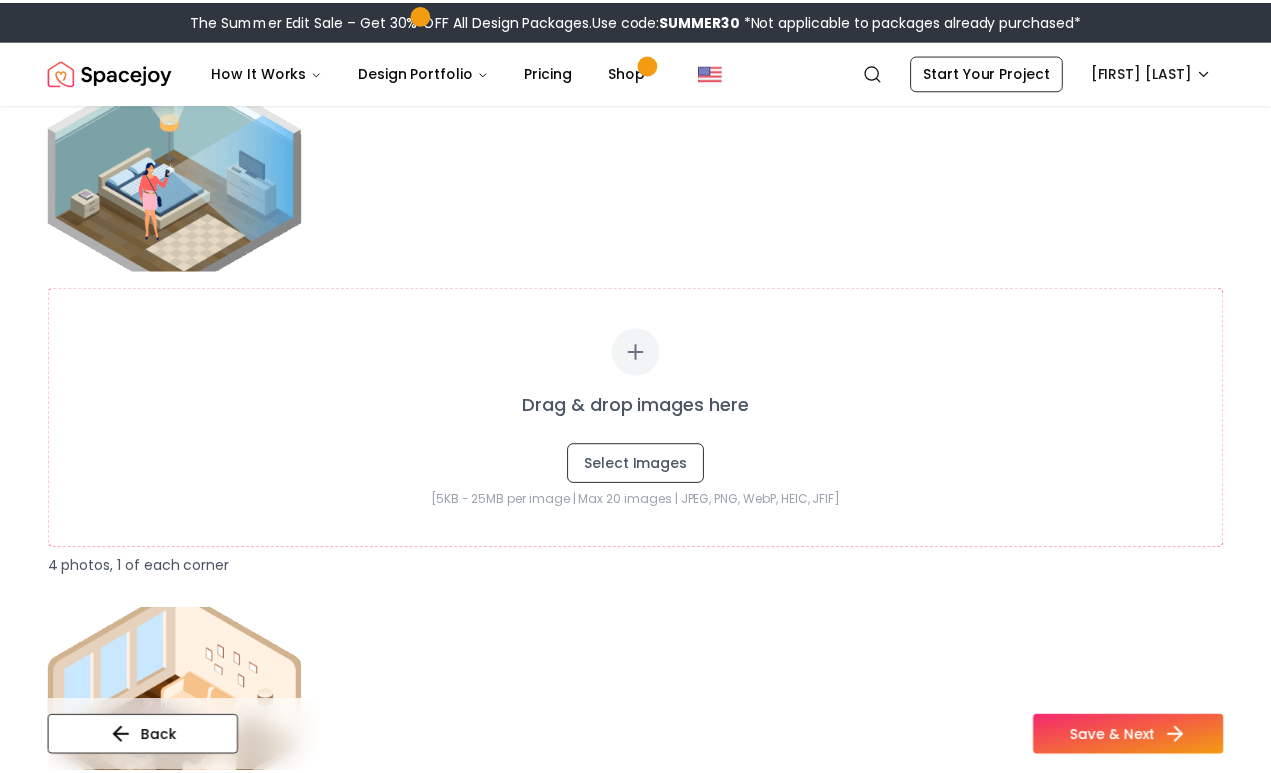 scroll, scrollTop: 2346, scrollLeft: 0, axis: vertical 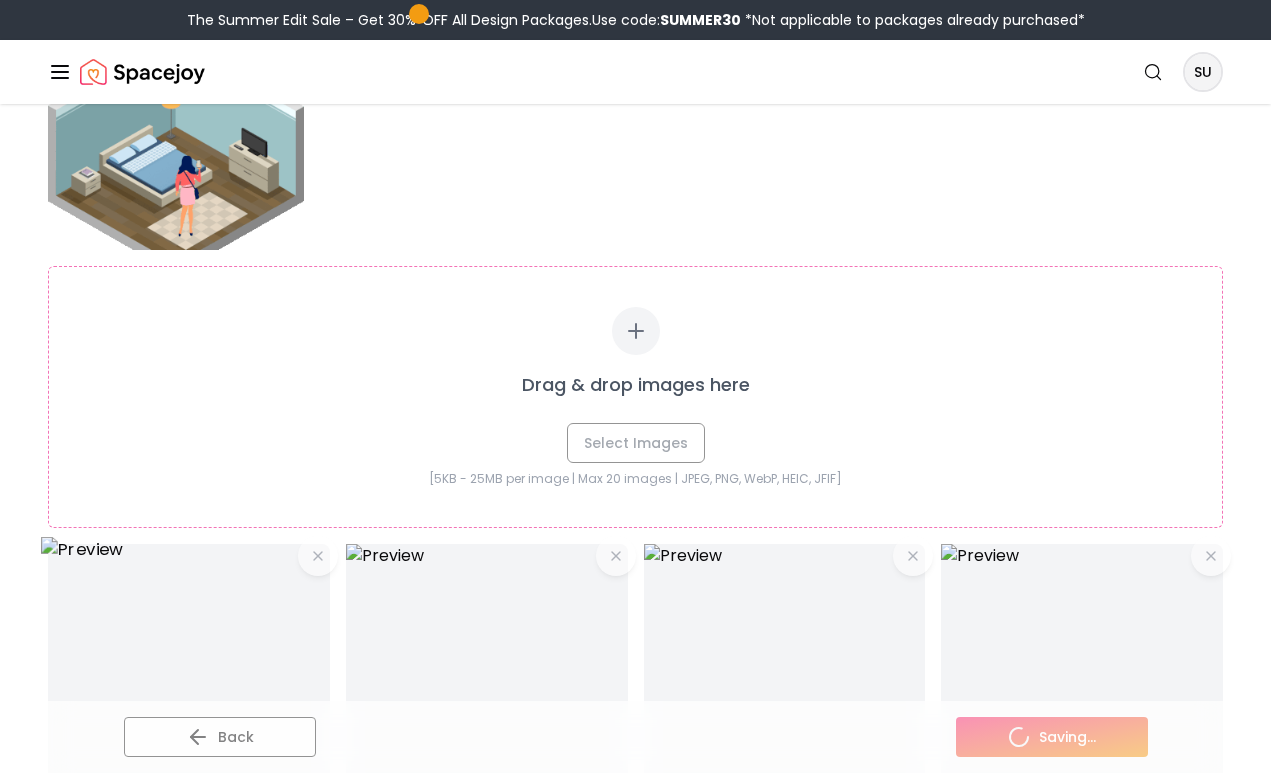 click at bounding box center [189, 685] 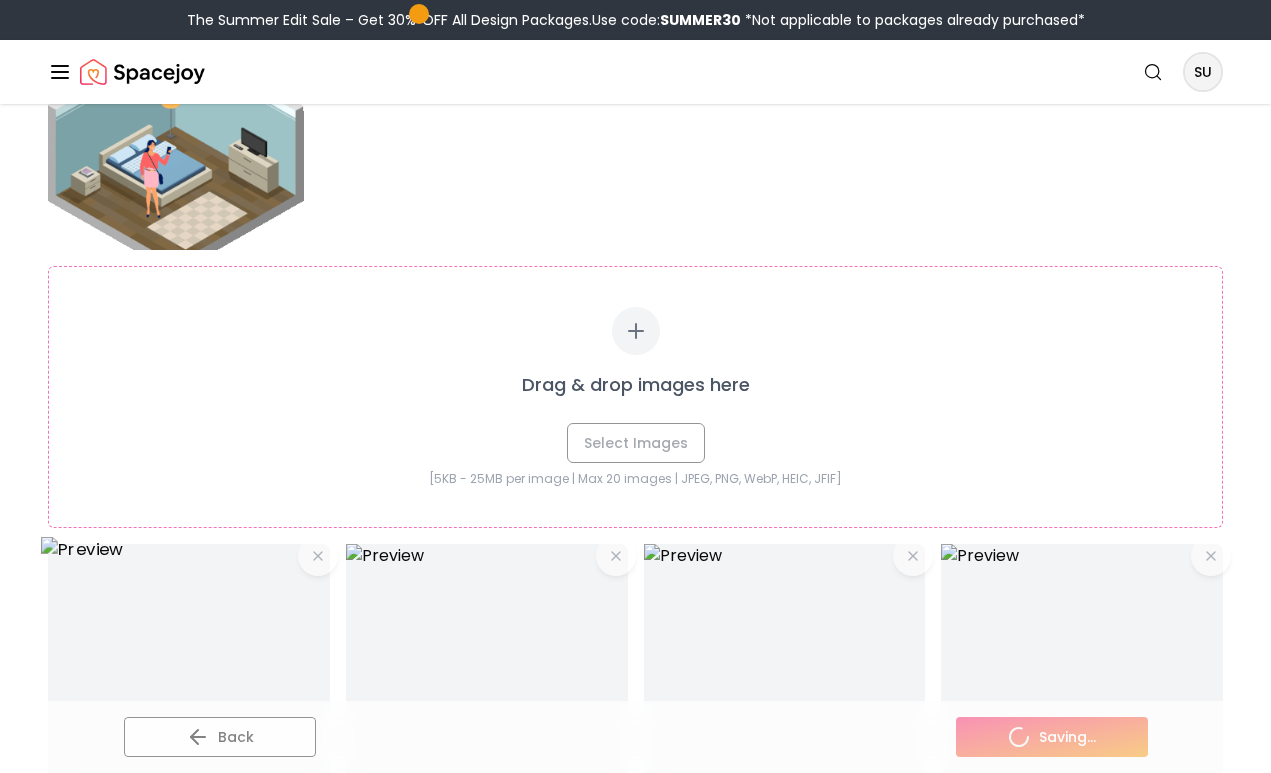 click at bounding box center [189, 685] 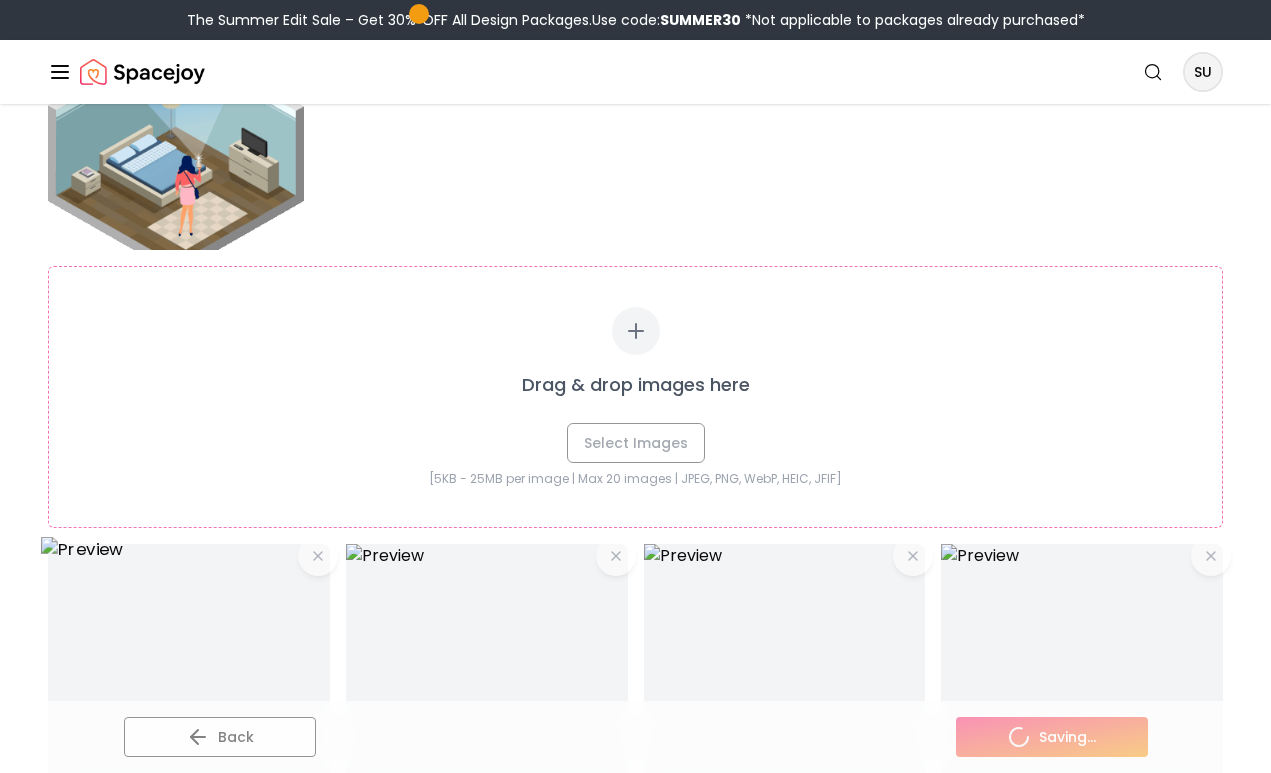 click at bounding box center (189, 685) 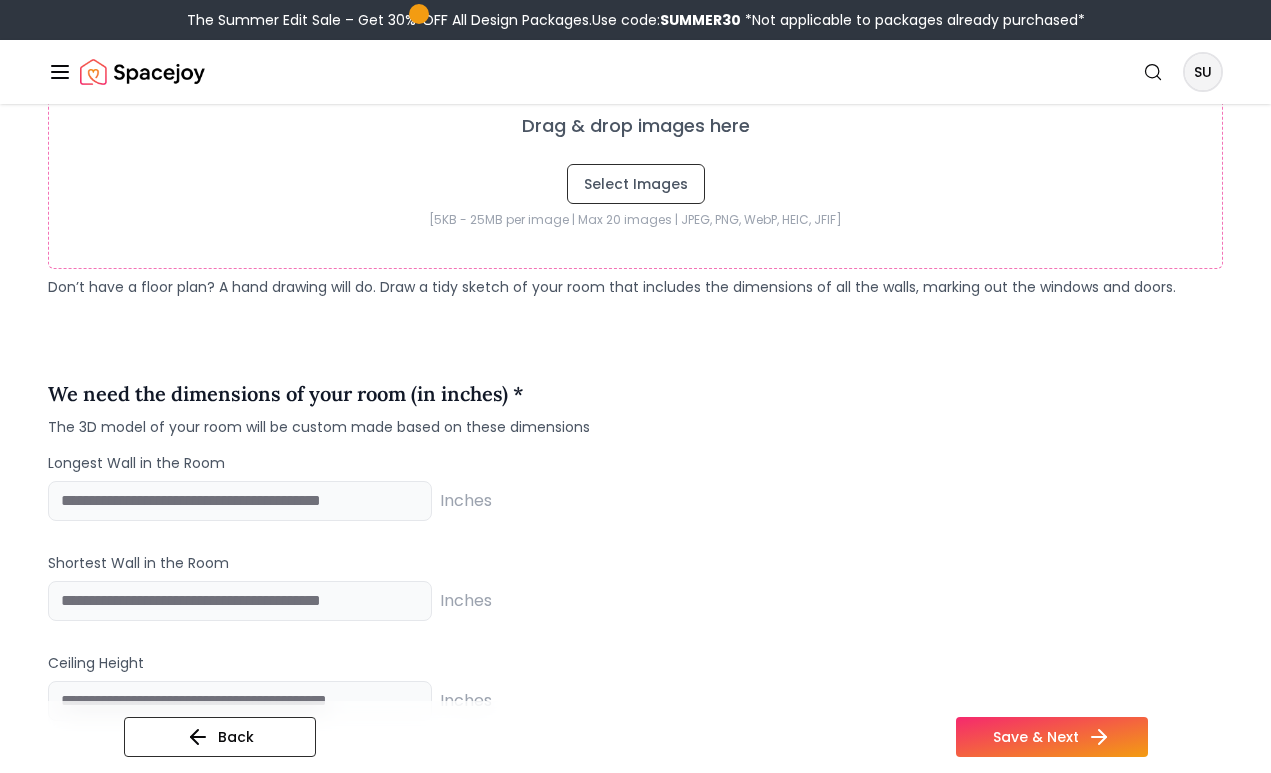 scroll, scrollTop: 1427, scrollLeft: 0, axis: vertical 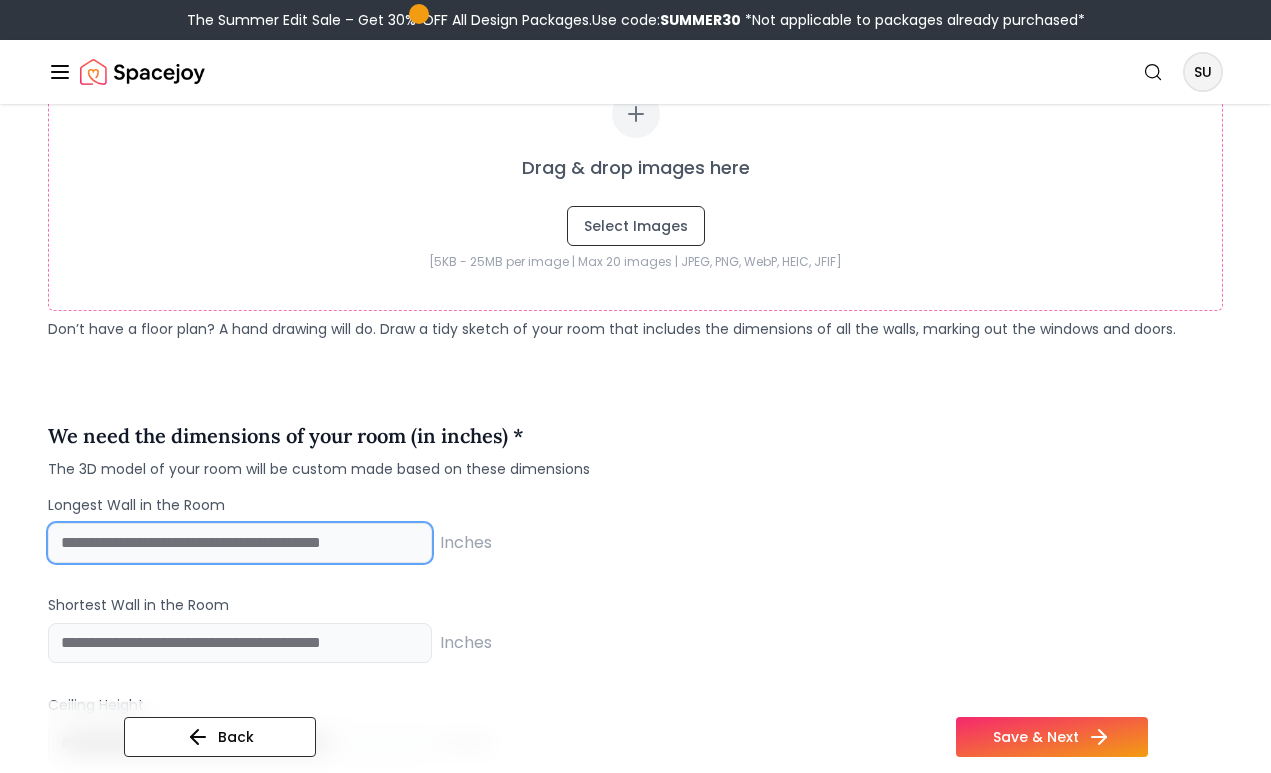 drag, startPoint x: 93, startPoint y: 546, endPoint x: 40, endPoint y: 544, distance: 53.037724 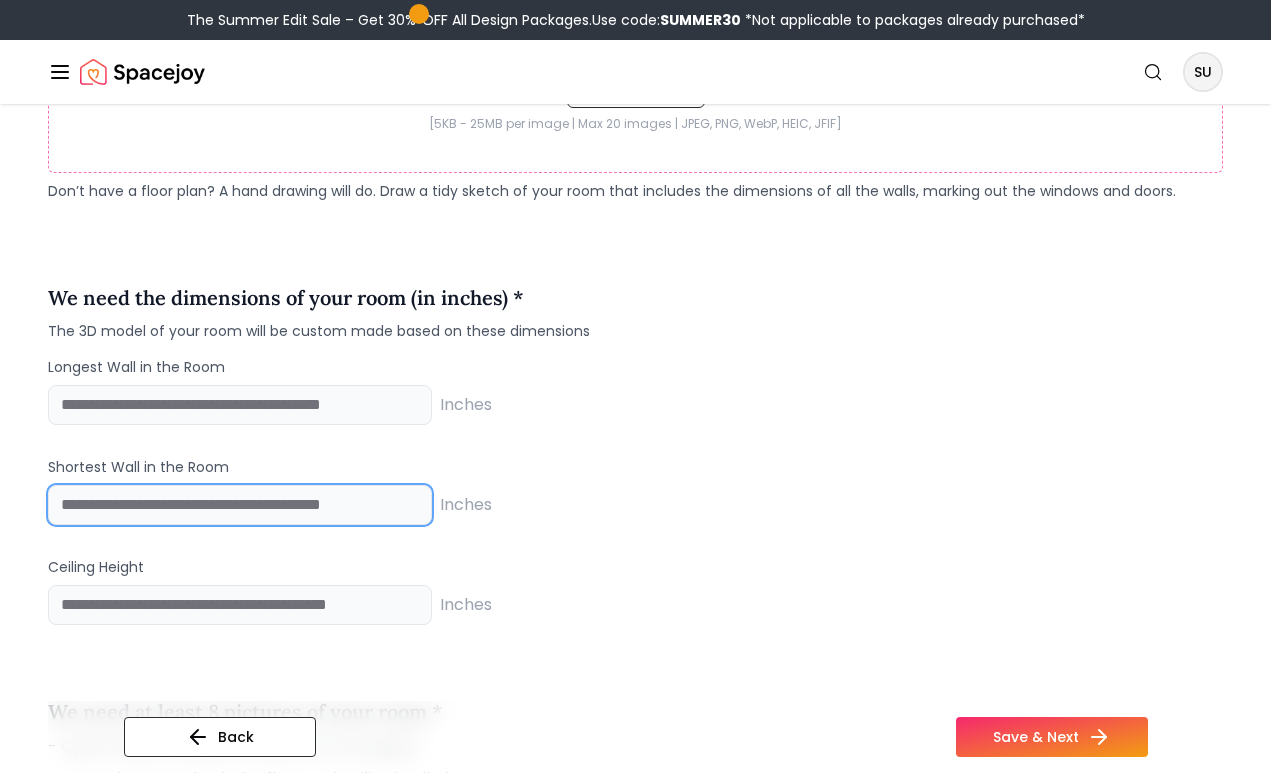 scroll, scrollTop: 1576, scrollLeft: 0, axis: vertical 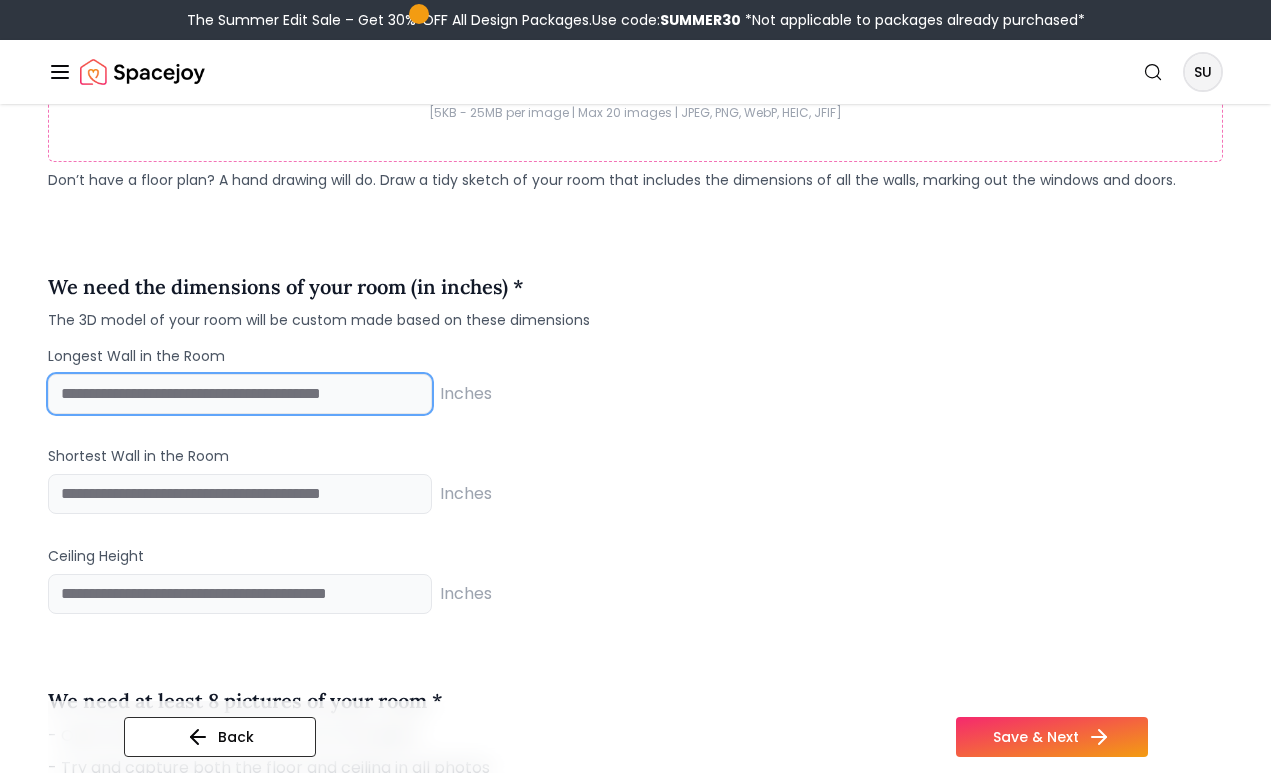 click on "***" at bounding box center [240, 394] 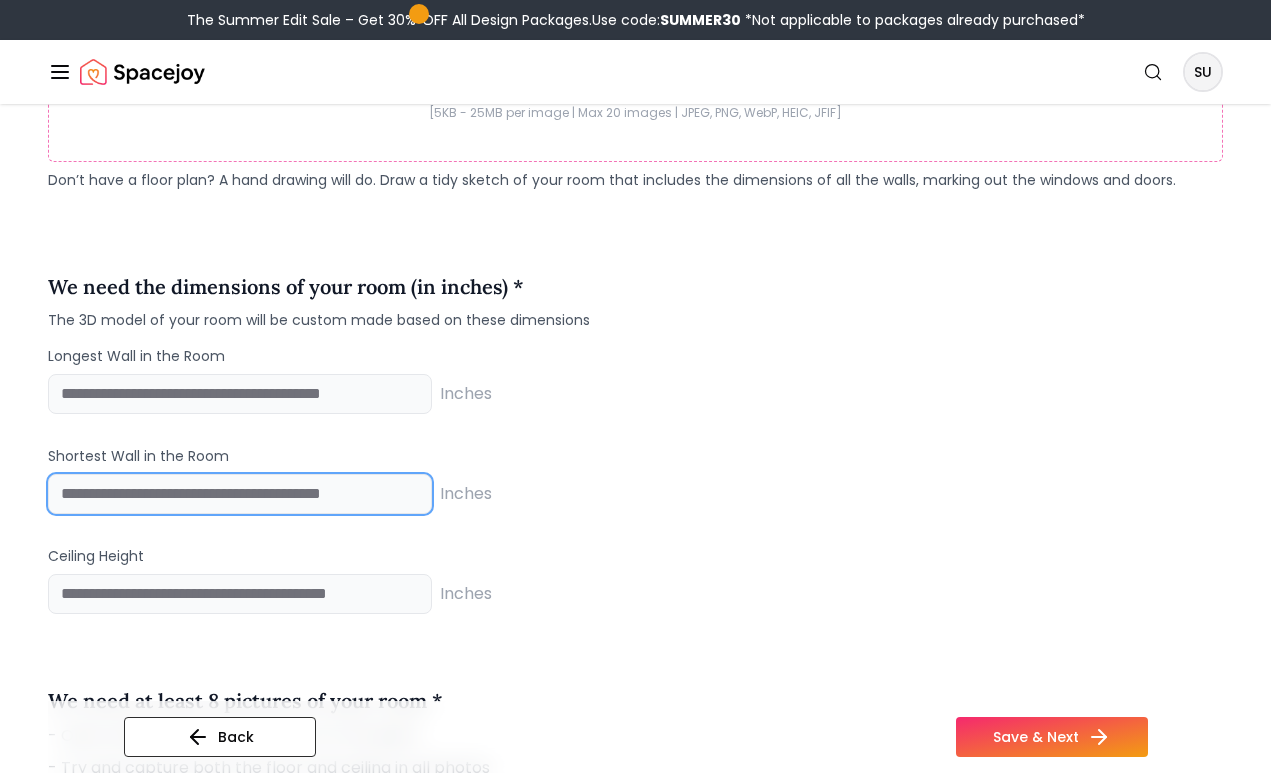 click at bounding box center (240, 494) 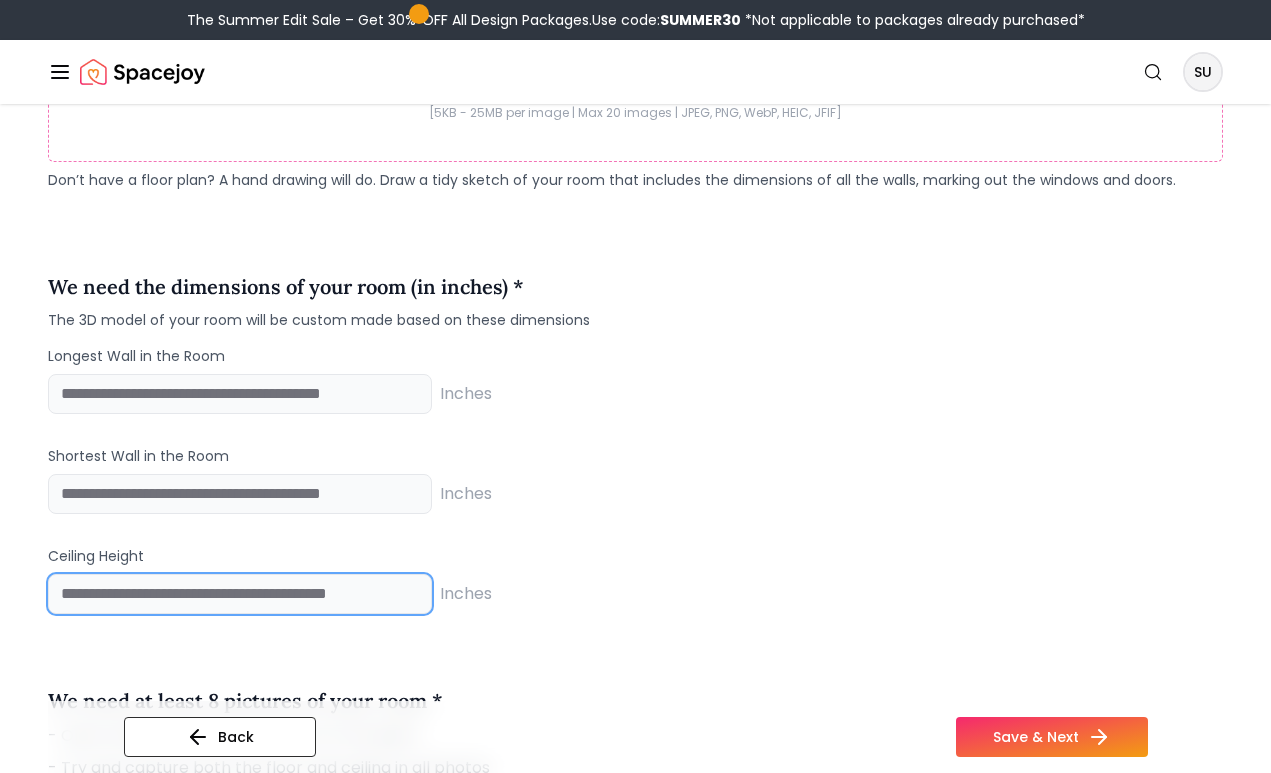 type on "**" 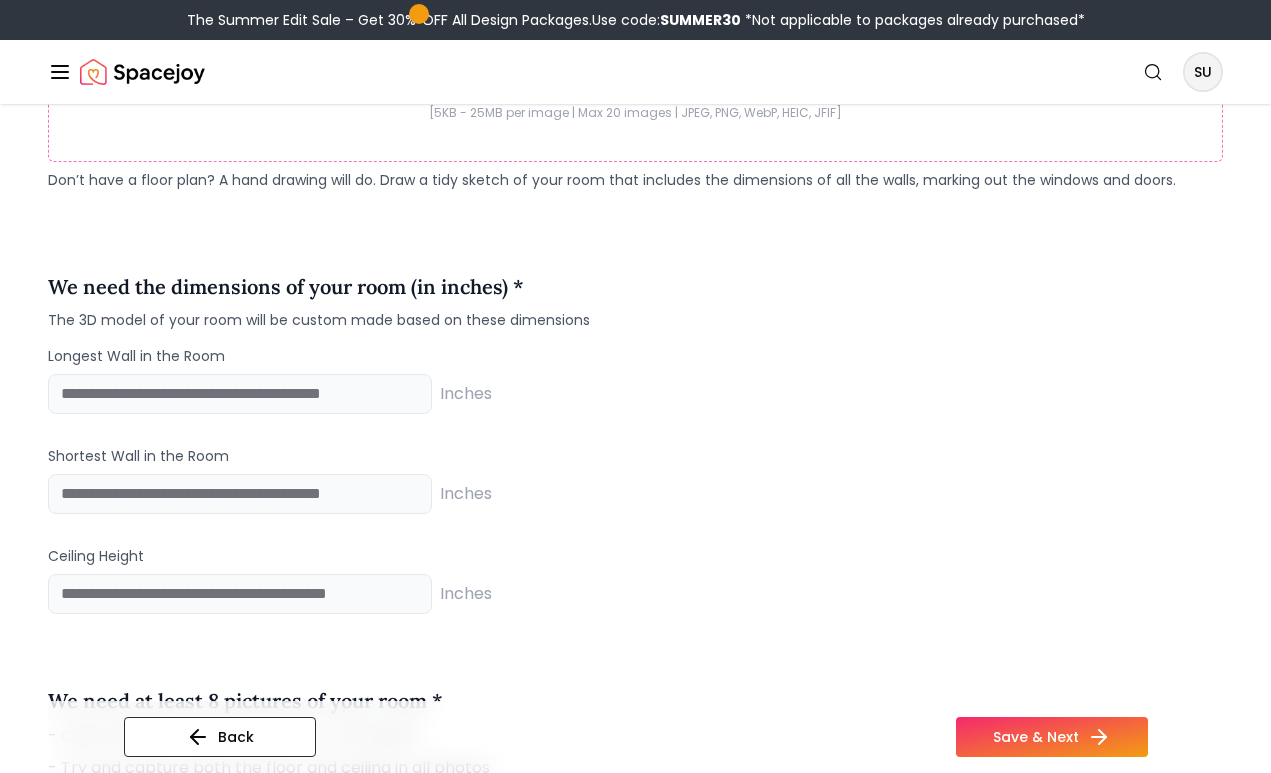 click on "Shortest Wall in the Room" at bounding box center [635, 456] 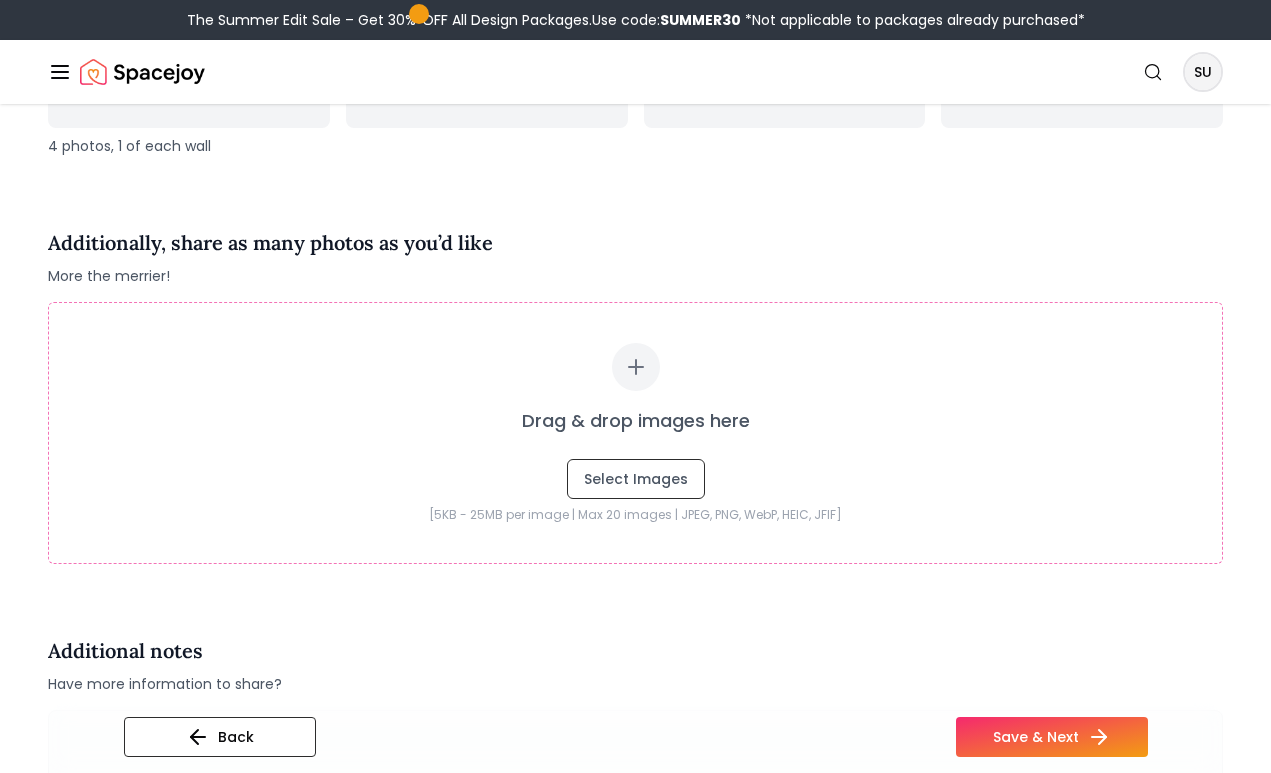 scroll, scrollTop: 4161, scrollLeft: 0, axis: vertical 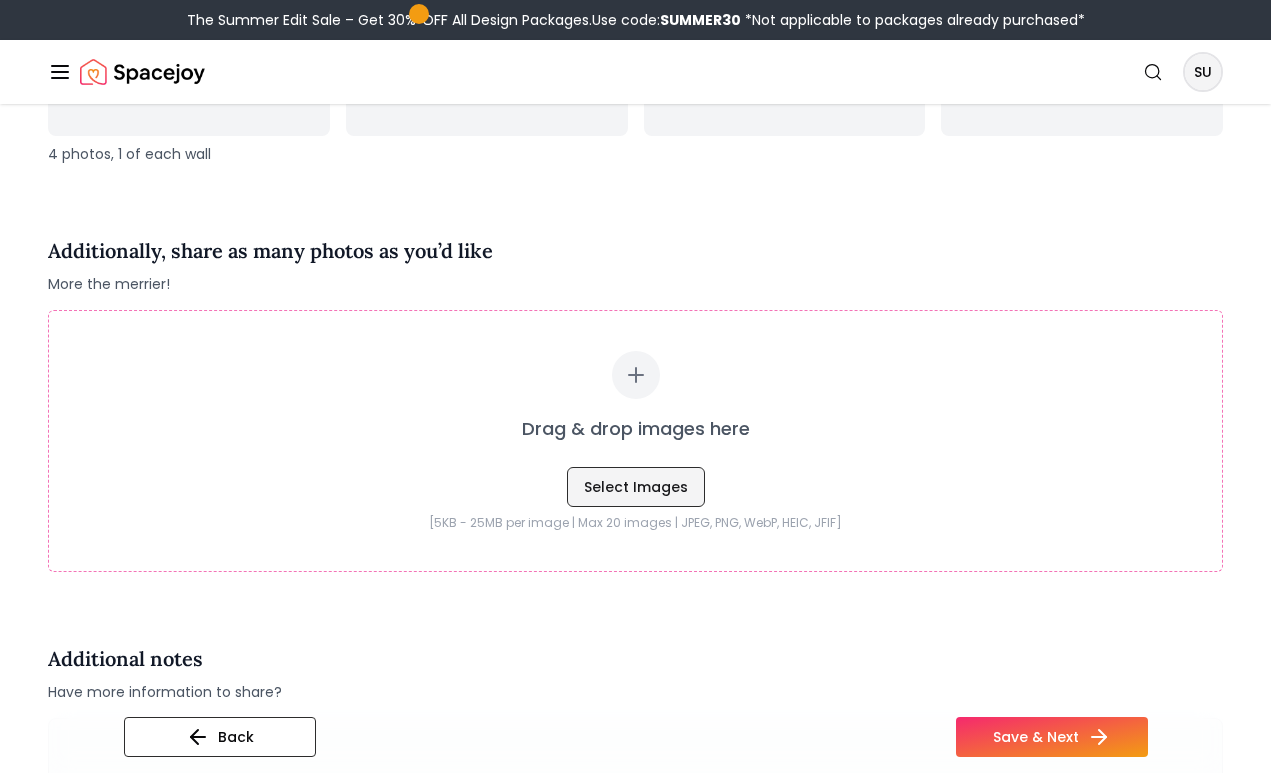 click on "Select Images" at bounding box center (636, 487) 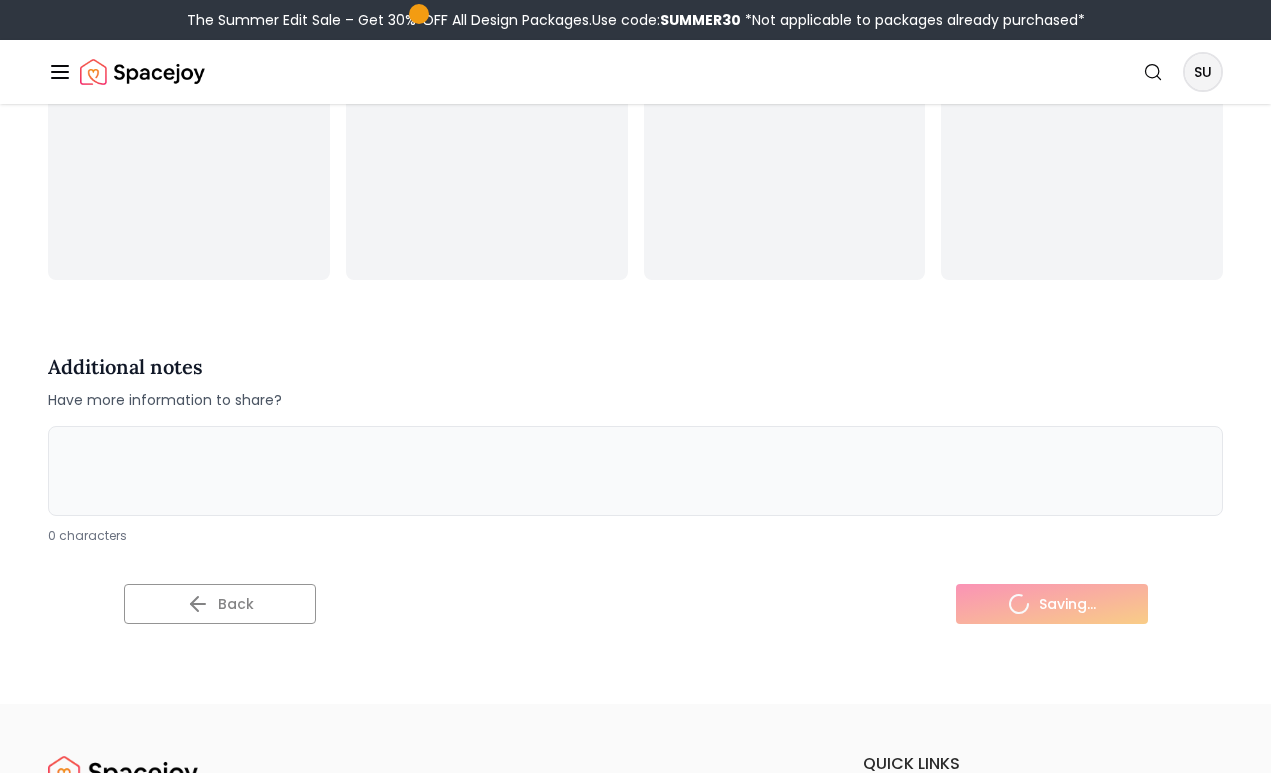 scroll, scrollTop: 4860, scrollLeft: 0, axis: vertical 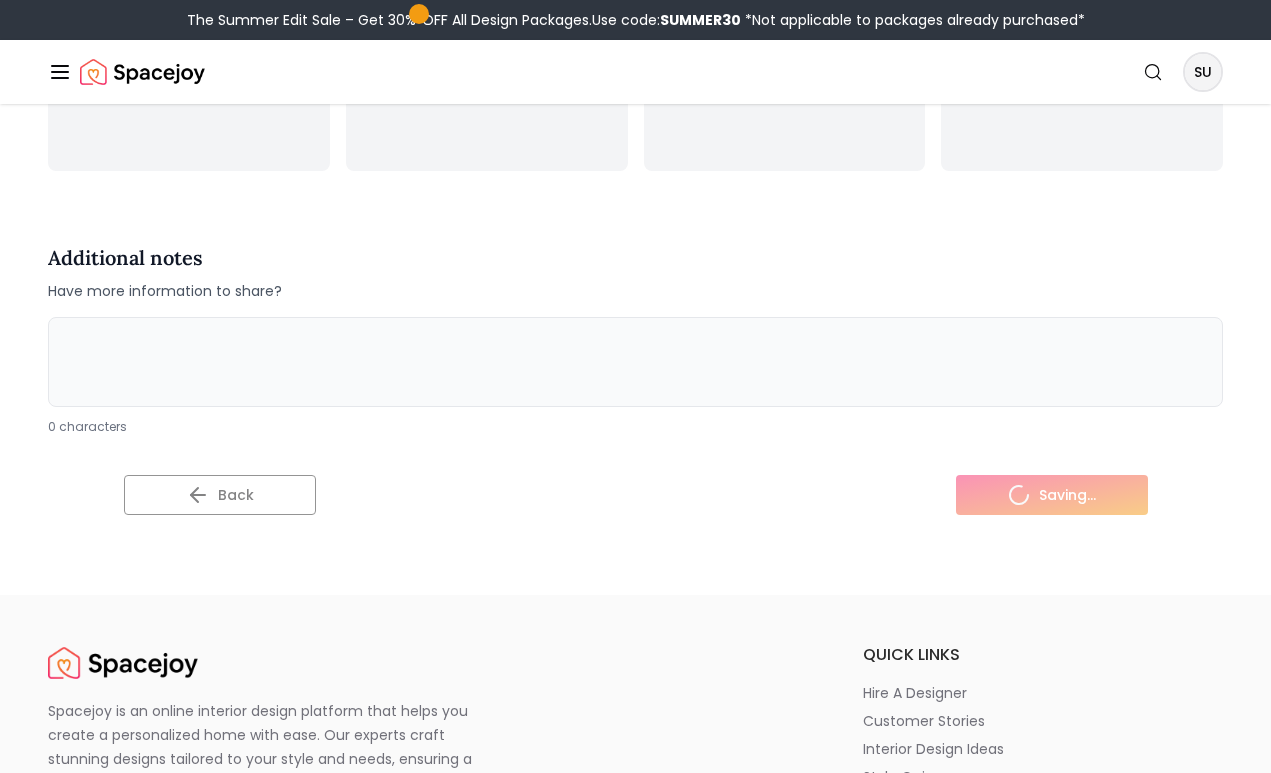 click at bounding box center (635, 362) 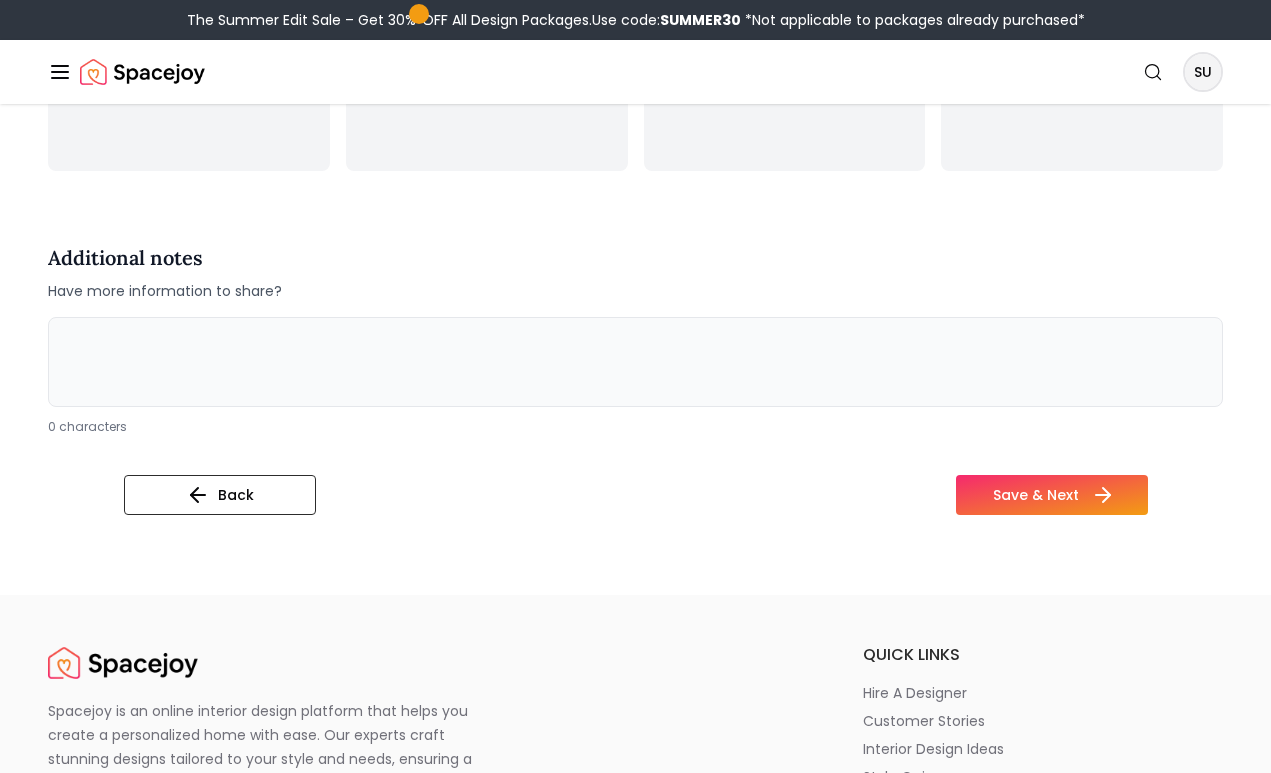 click on "Save & Next" at bounding box center (1052, 495) 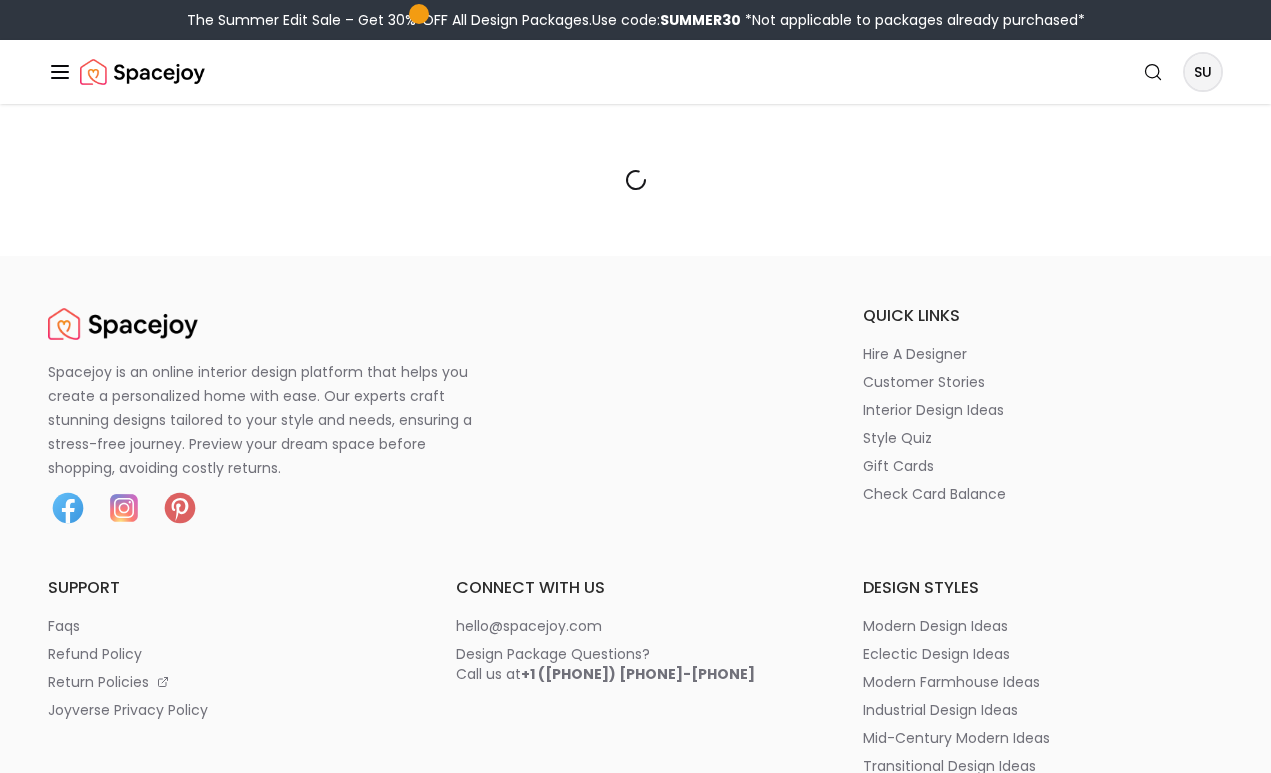 scroll, scrollTop: 0, scrollLeft: 0, axis: both 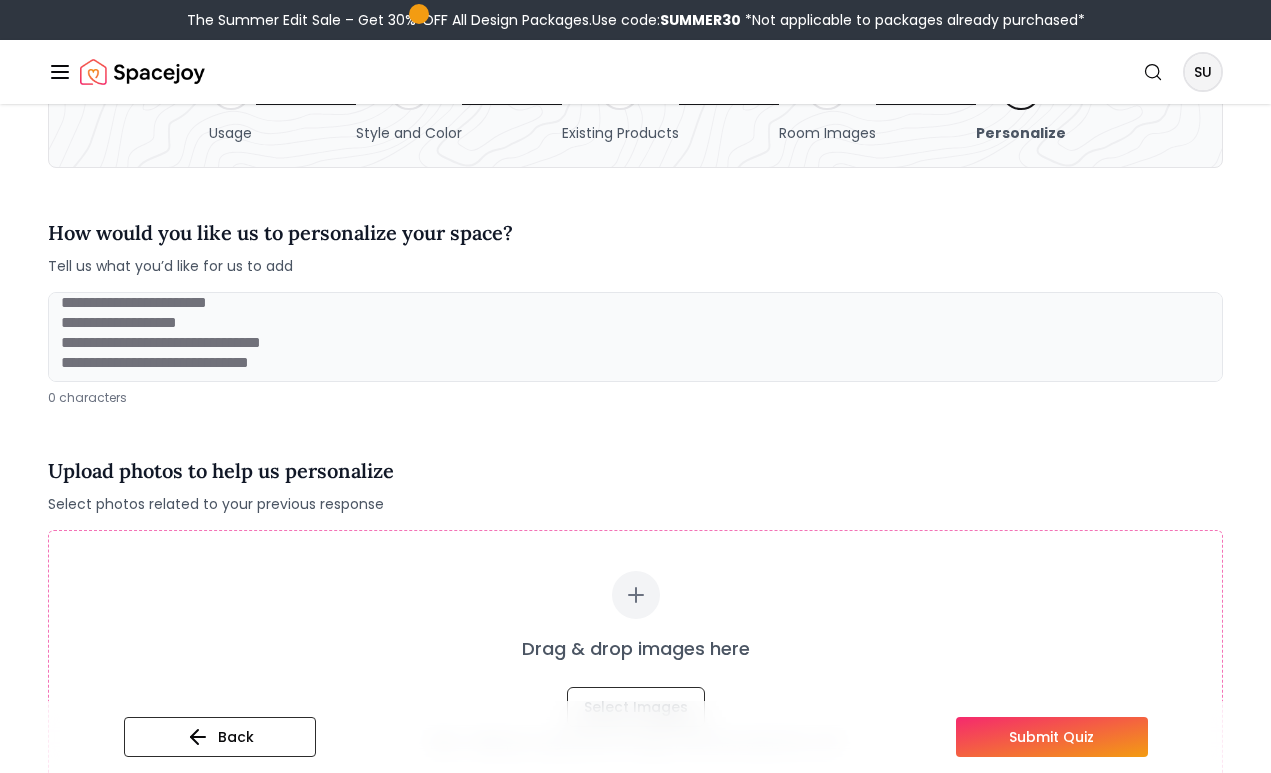 click at bounding box center [635, 337] 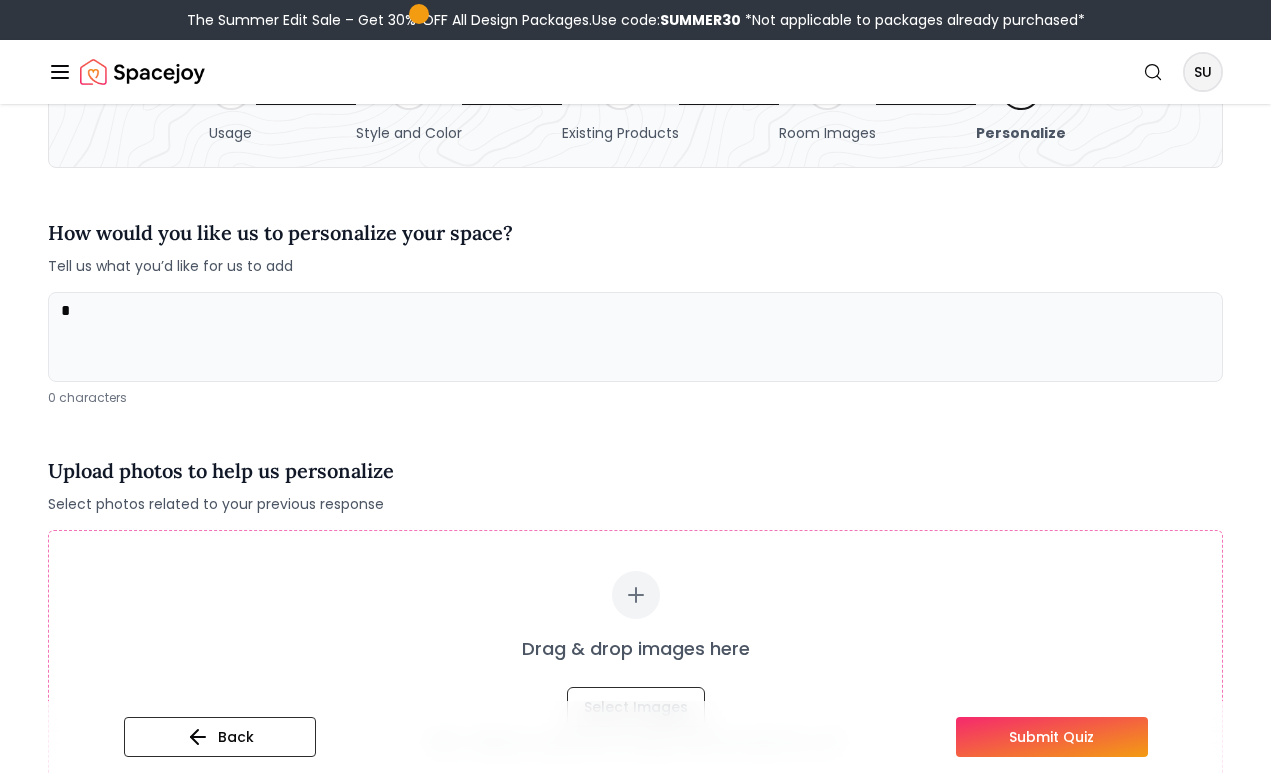 scroll, scrollTop: 0, scrollLeft: 0, axis: both 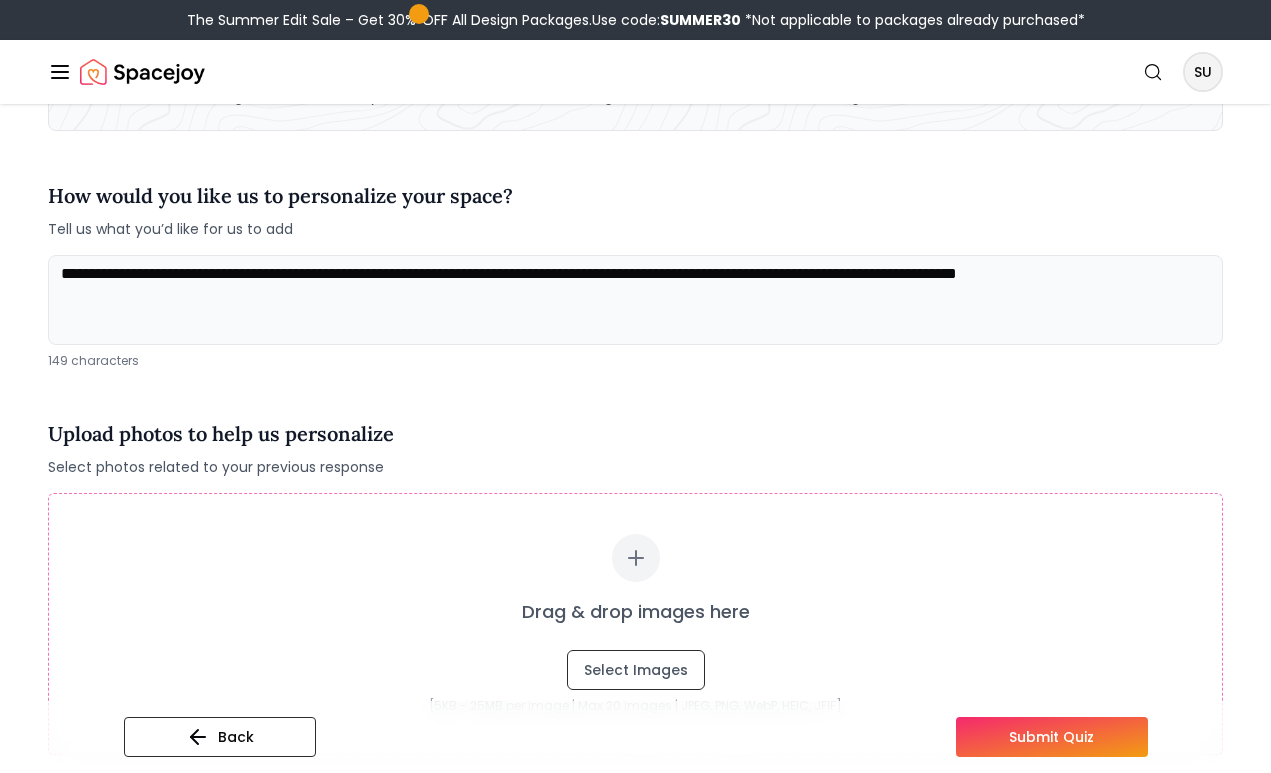 click on "**********" at bounding box center (635, 300) 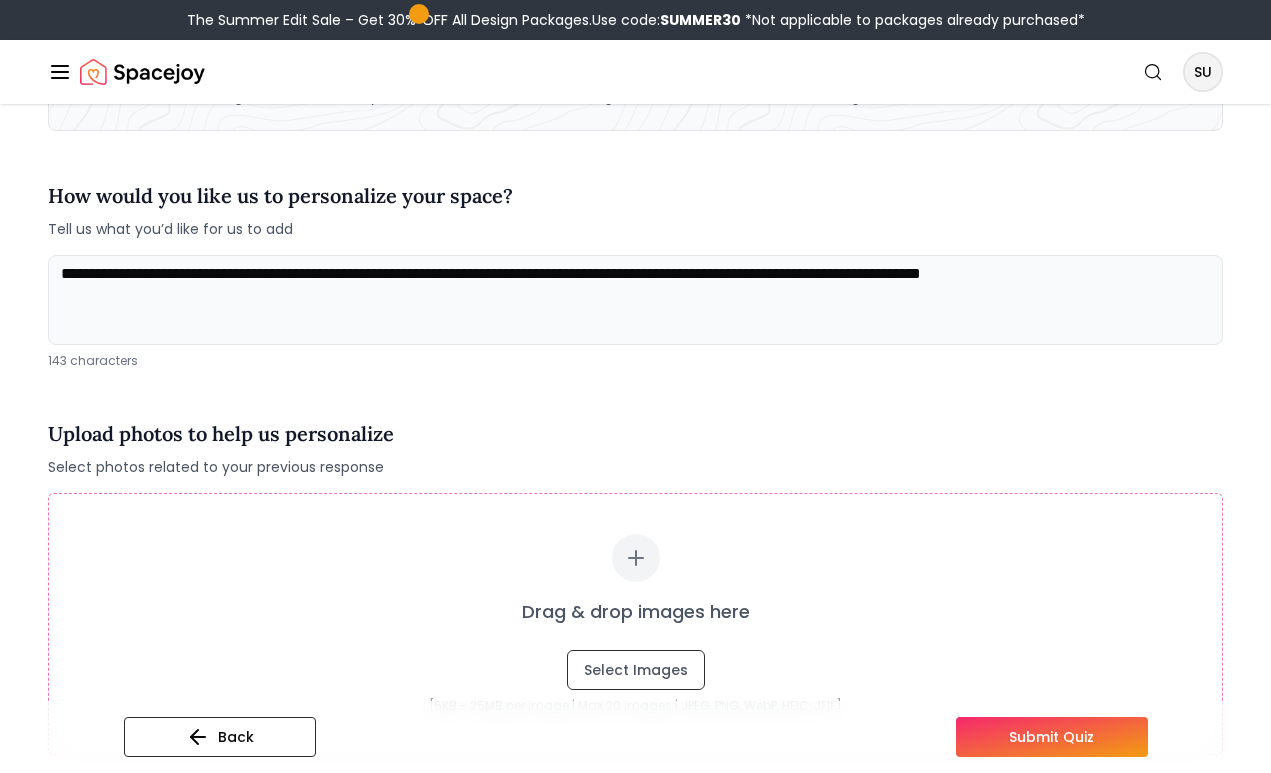 click on "**********" at bounding box center [635, 300] 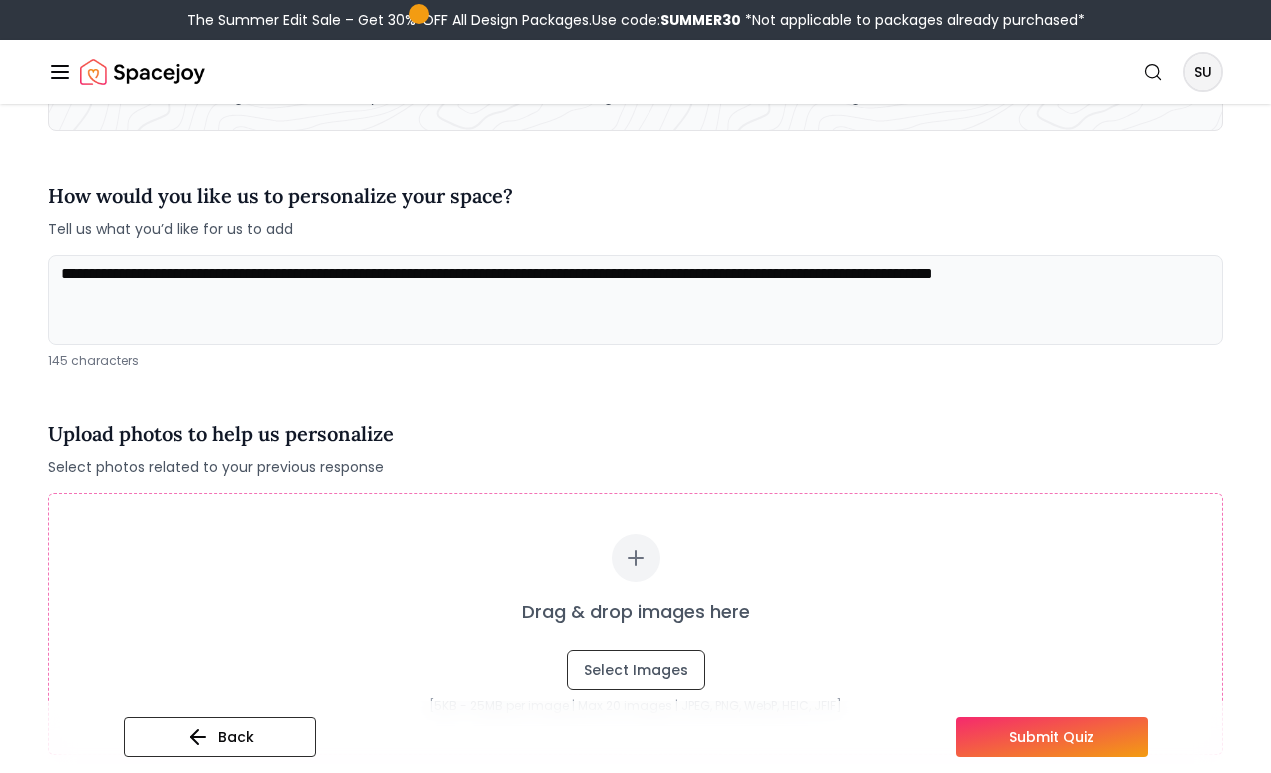 click on "**********" at bounding box center (635, 300) 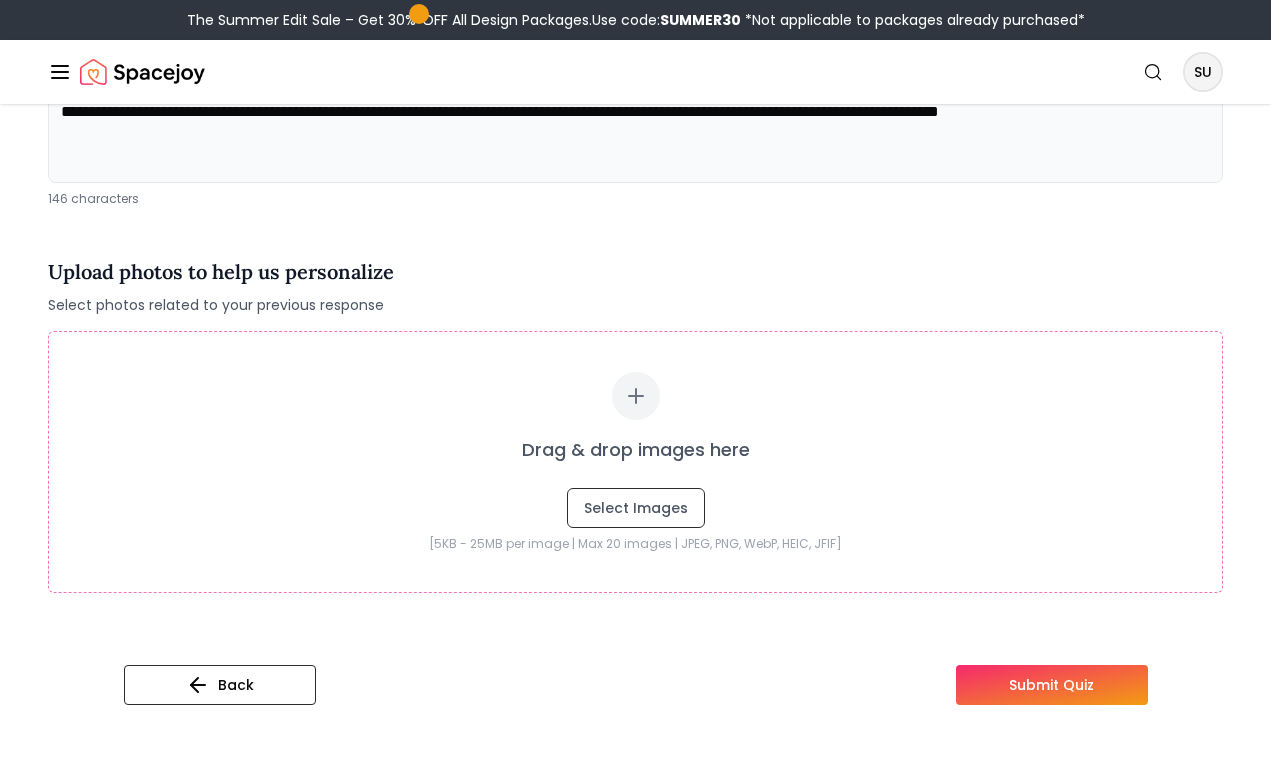 scroll, scrollTop: 478, scrollLeft: 0, axis: vertical 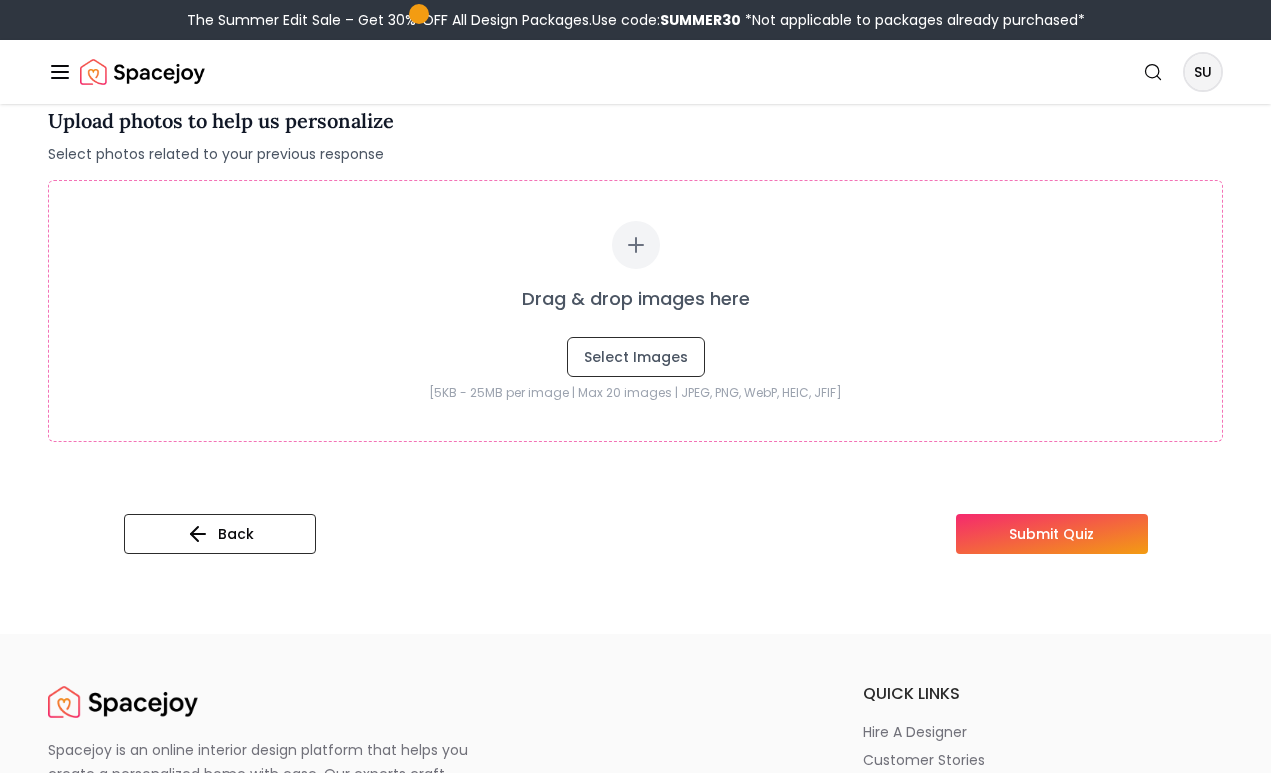 type on "**********" 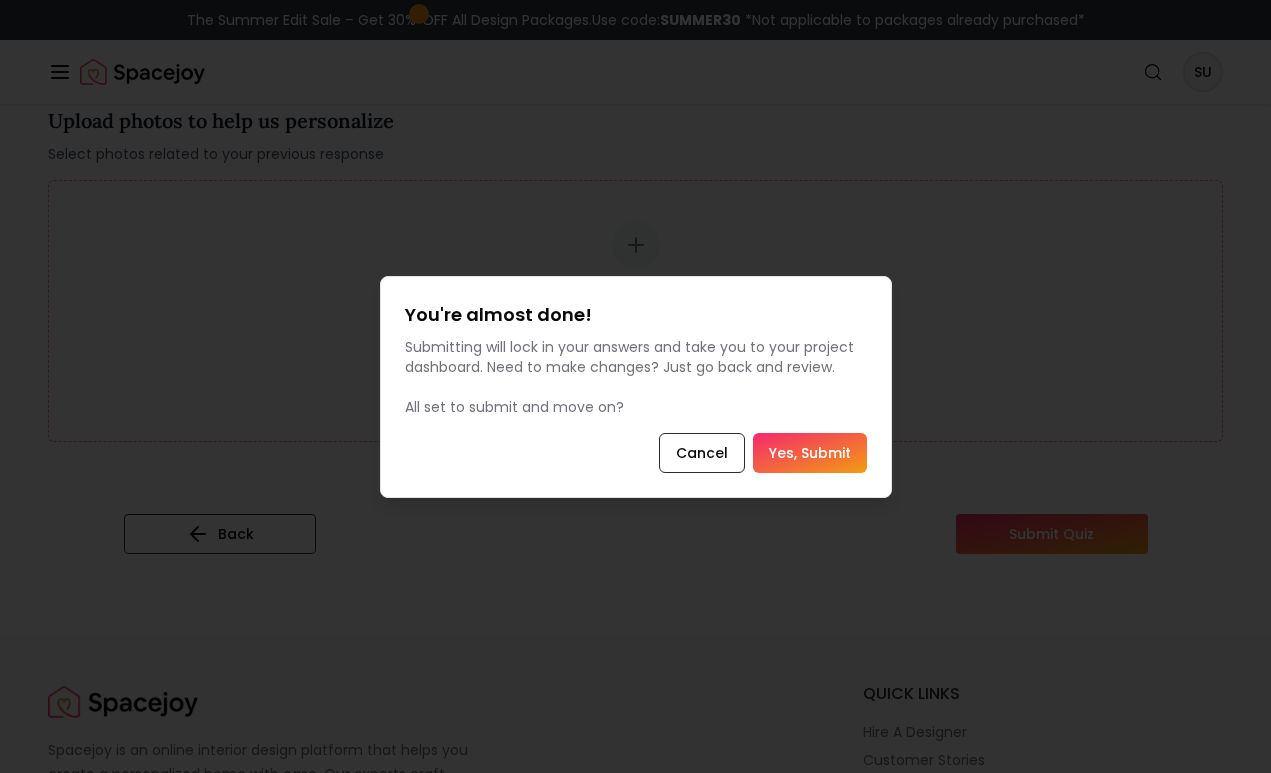 click on "Yes, Submit" at bounding box center [810, 453] 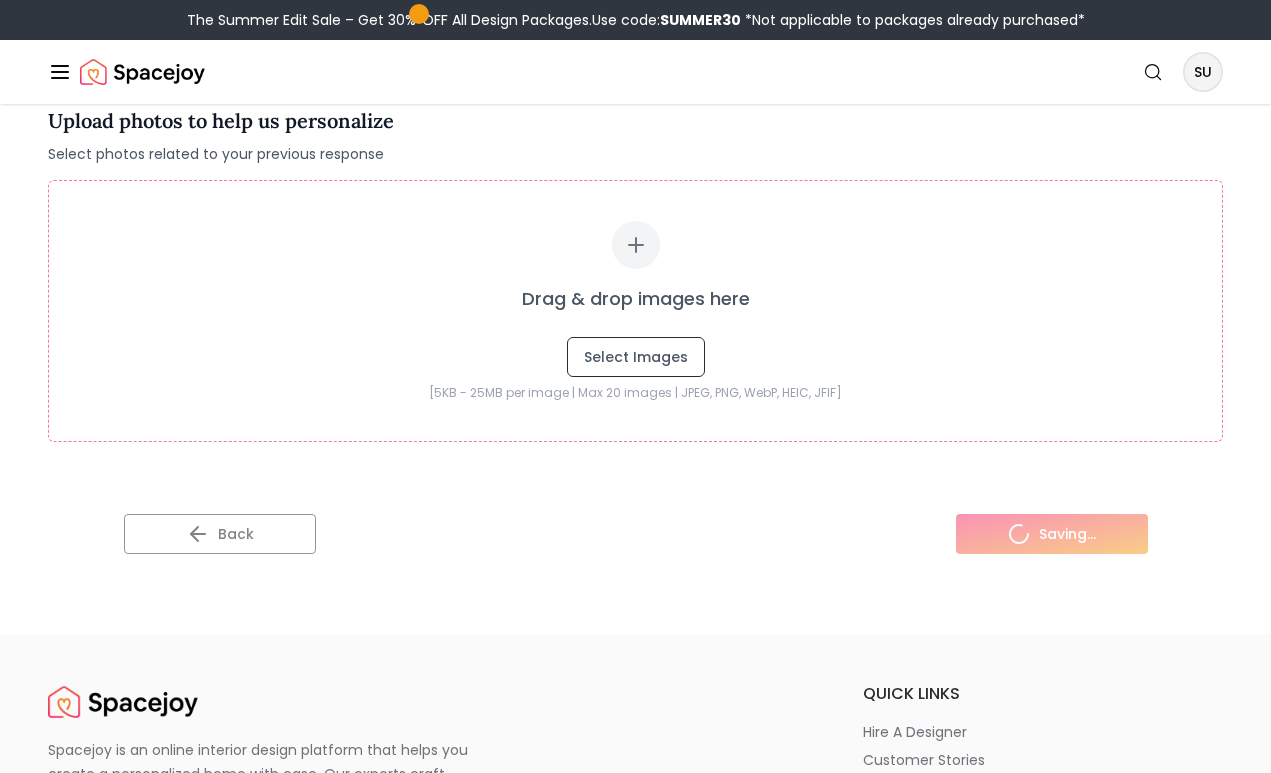 scroll, scrollTop: 0, scrollLeft: 0, axis: both 